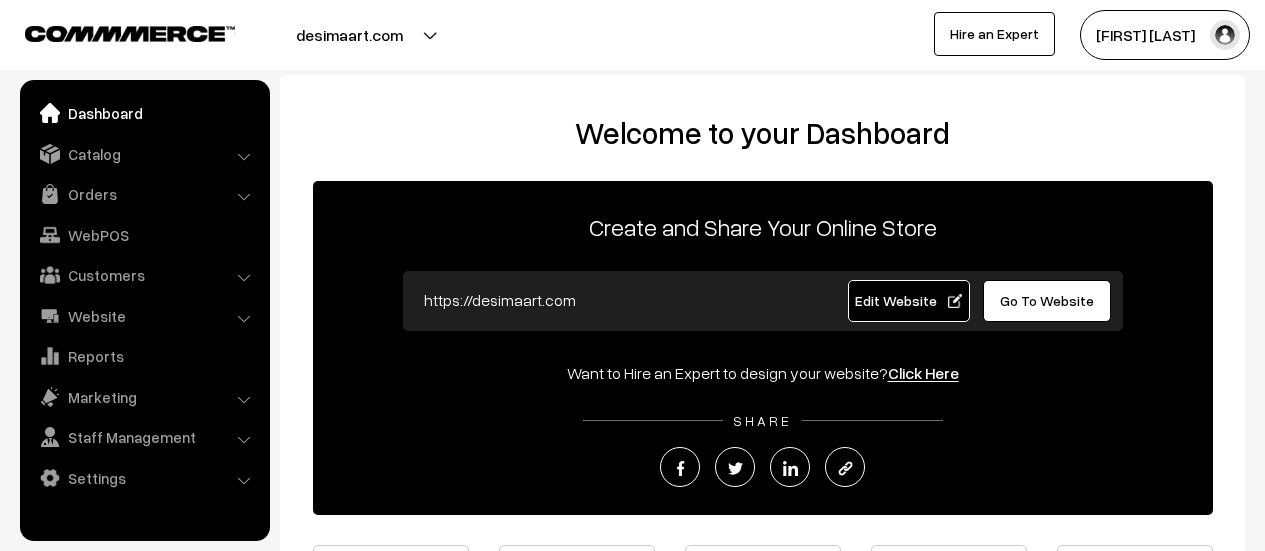 scroll, scrollTop: 0, scrollLeft: 0, axis: both 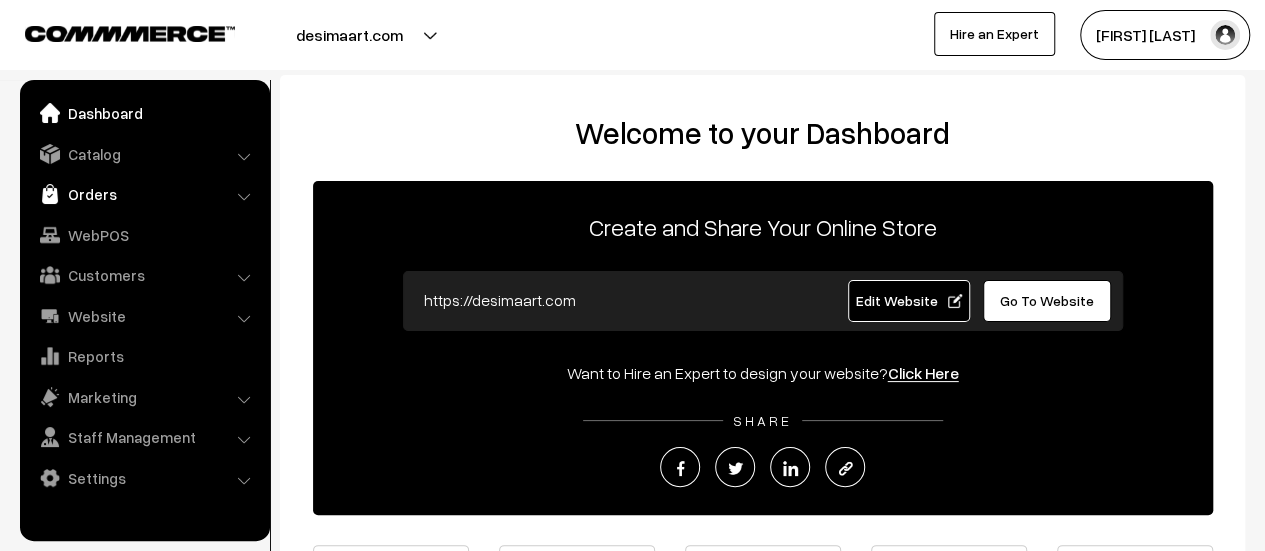 click on "Orders" at bounding box center (144, 194) 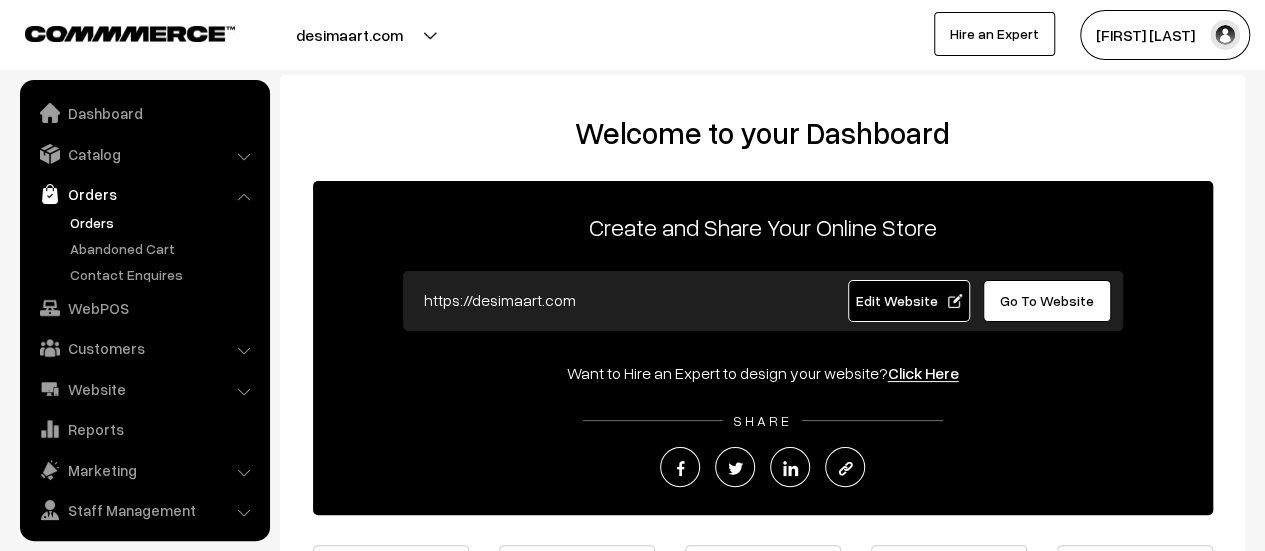 click on "Orders" at bounding box center (164, 222) 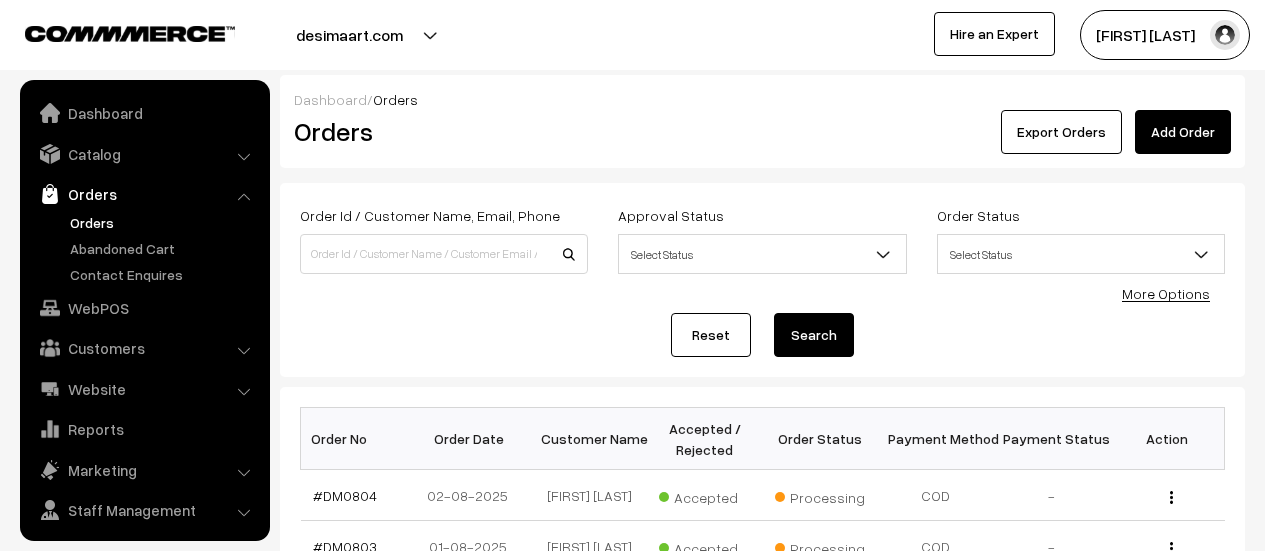scroll, scrollTop: 0, scrollLeft: 0, axis: both 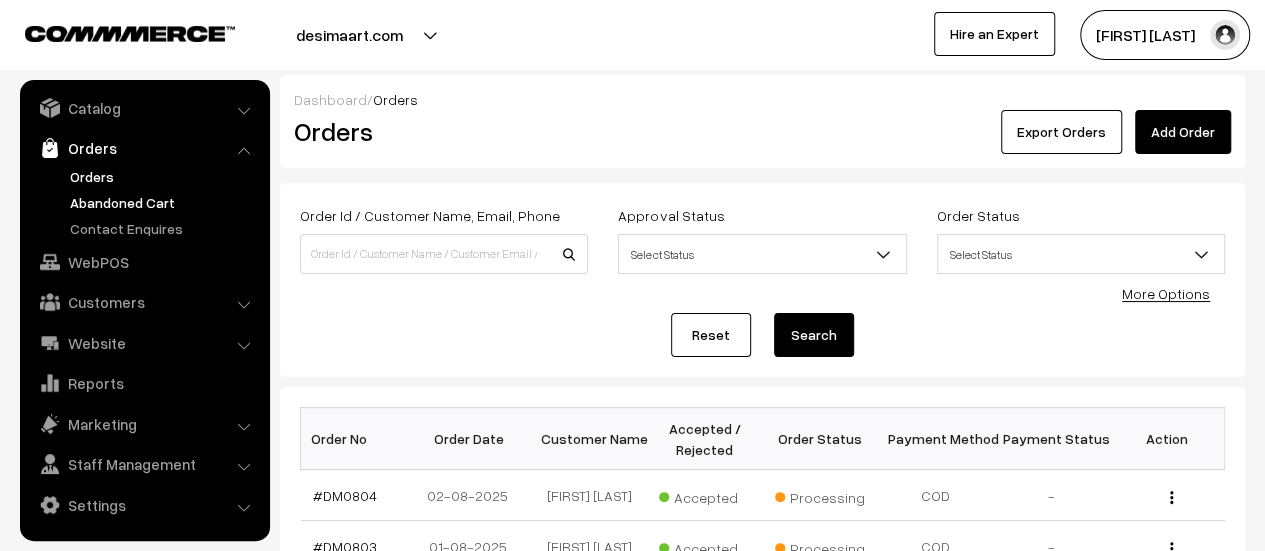 click on "Abandoned Cart" at bounding box center [164, 202] 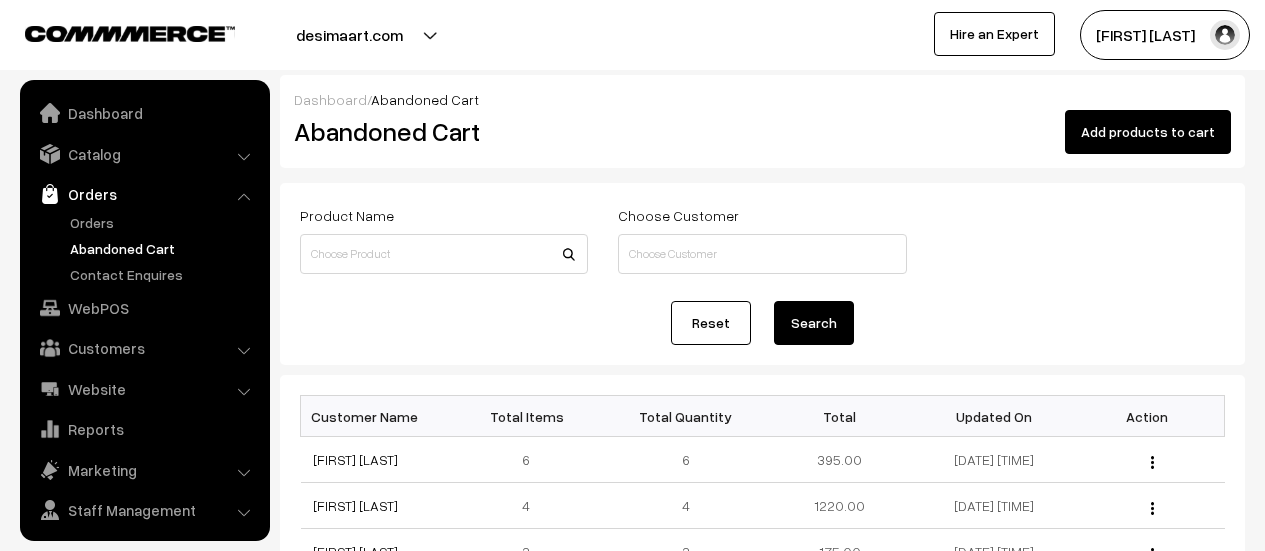 scroll, scrollTop: 0, scrollLeft: 0, axis: both 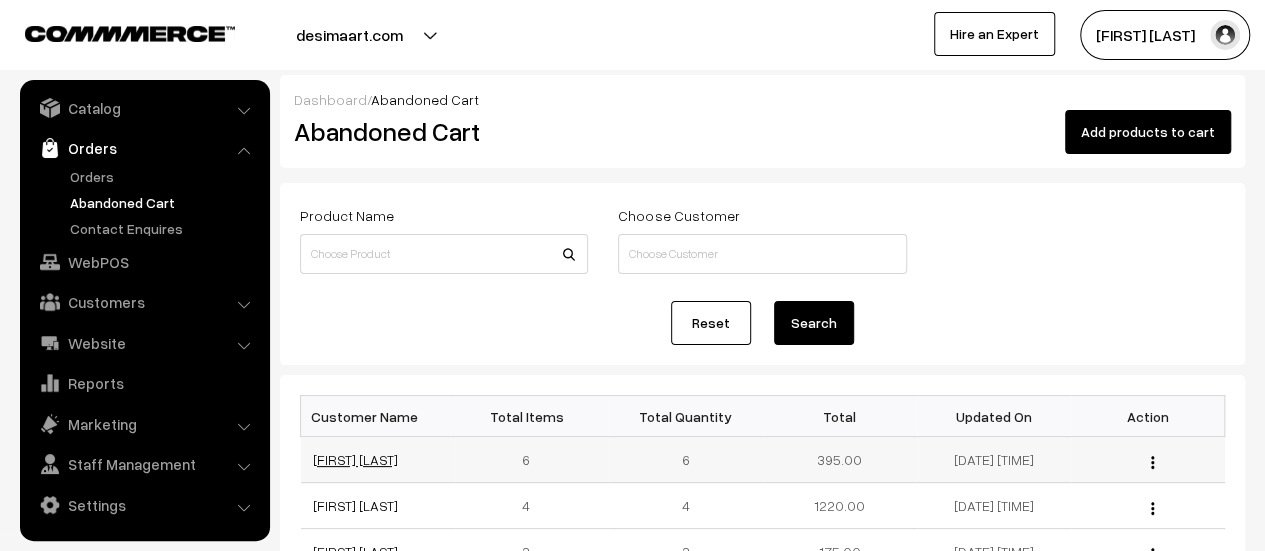 click on "[FIRST] [LAST]" at bounding box center (355, 459) 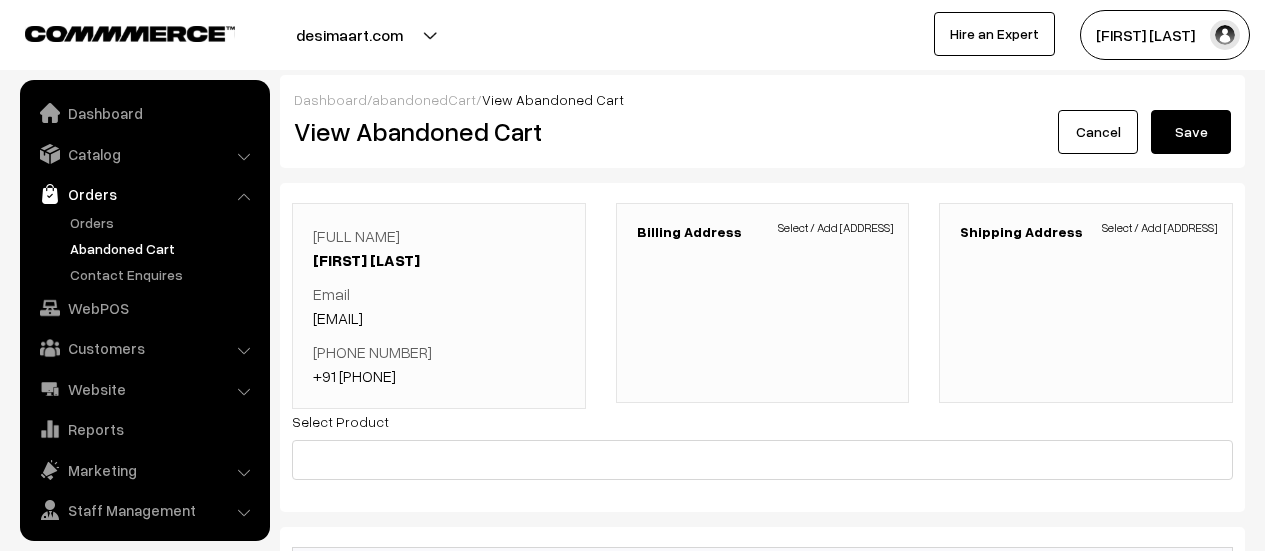 scroll, scrollTop: 0, scrollLeft: 0, axis: both 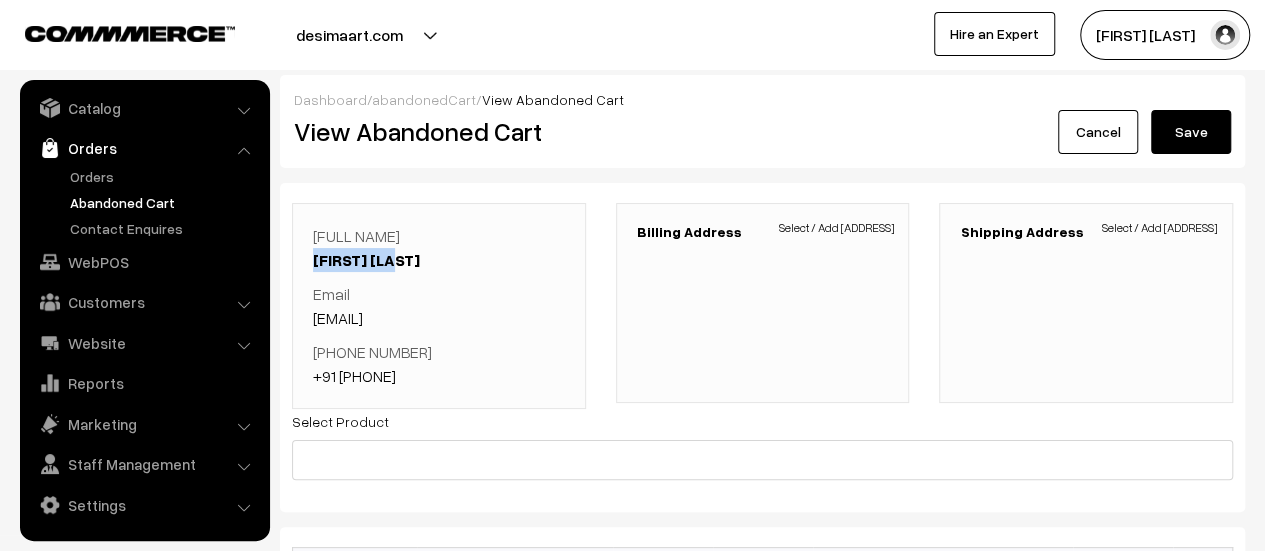 drag, startPoint x: 306, startPoint y: 259, endPoint x: 423, endPoint y: 260, distance: 117.00427 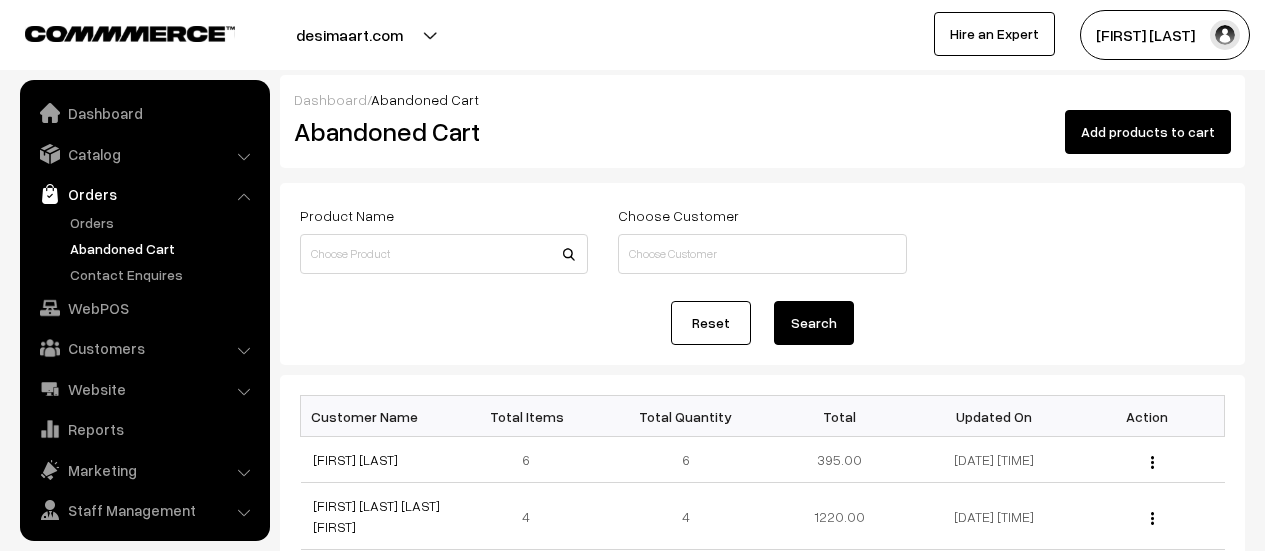 scroll, scrollTop: 0, scrollLeft: 0, axis: both 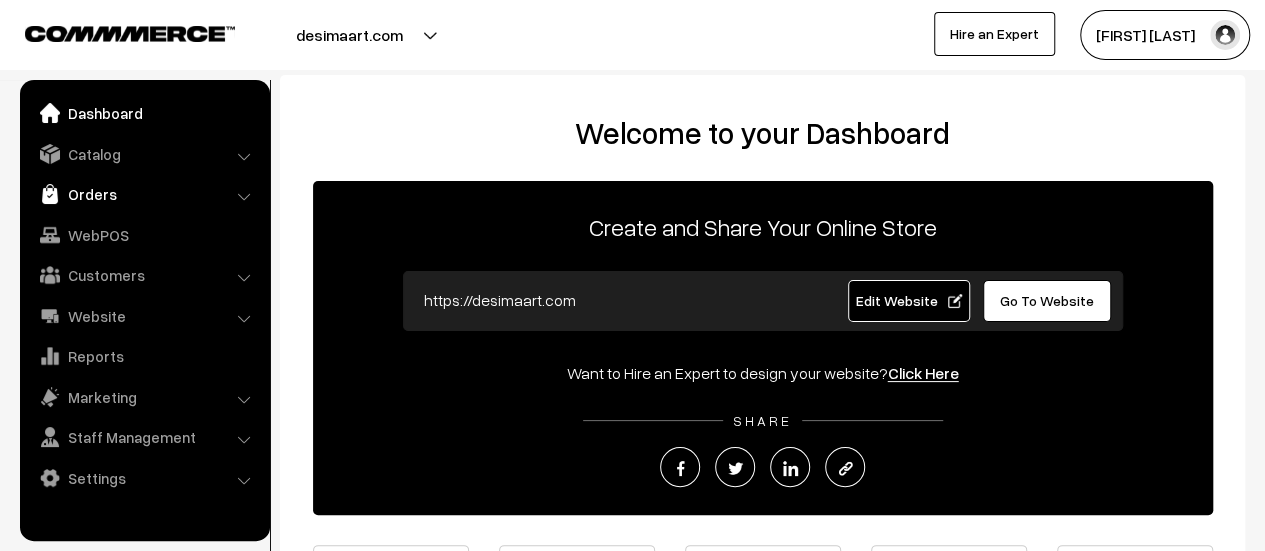 click on "Orders" at bounding box center (144, 194) 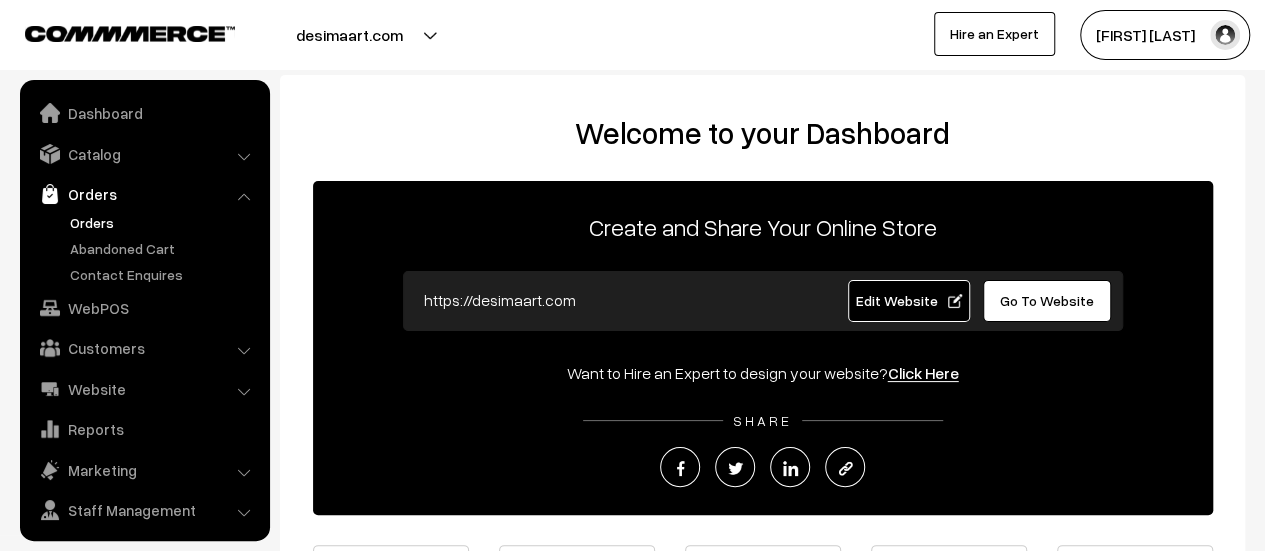 click on "Orders" at bounding box center (164, 222) 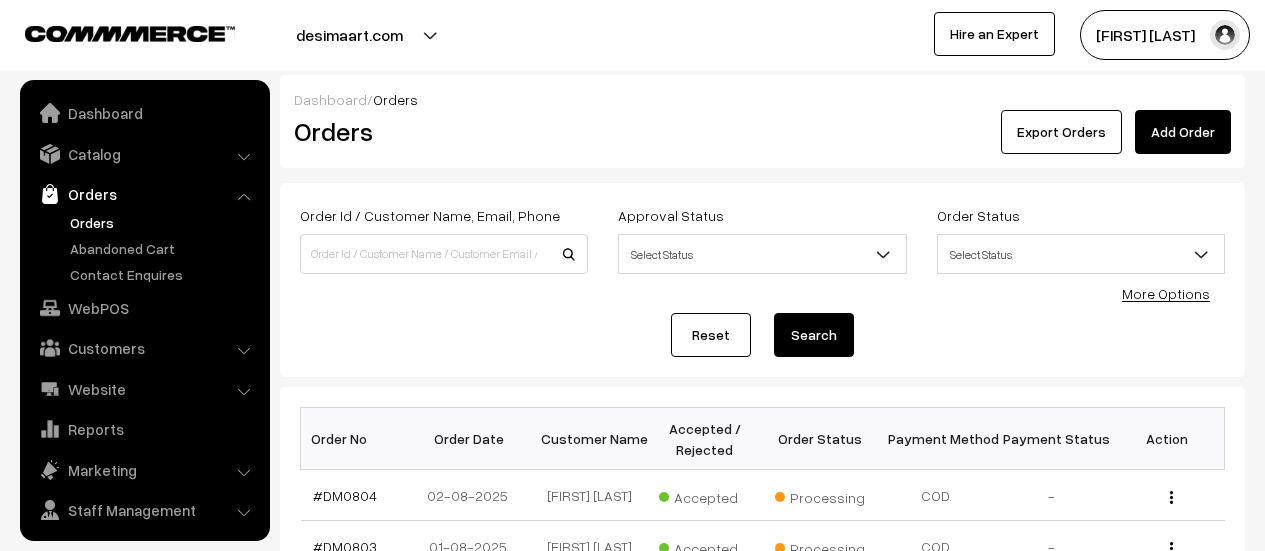 scroll, scrollTop: 0, scrollLeft: 0, axis: both 